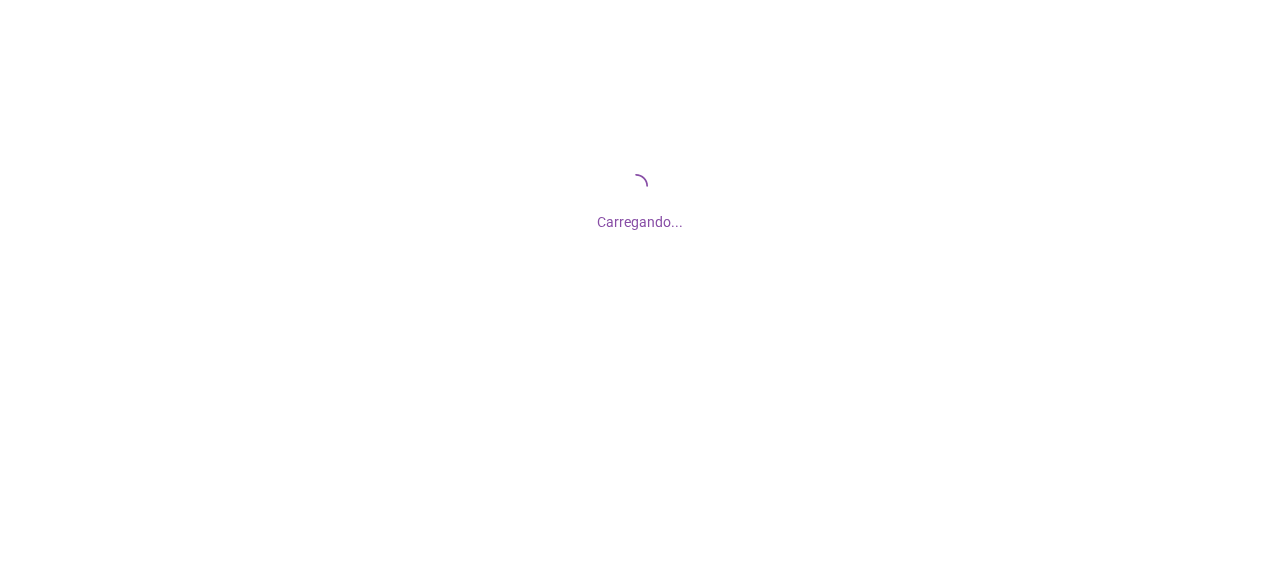 scroll, scrollTop: 0, scrollLeft: 0, axis: both 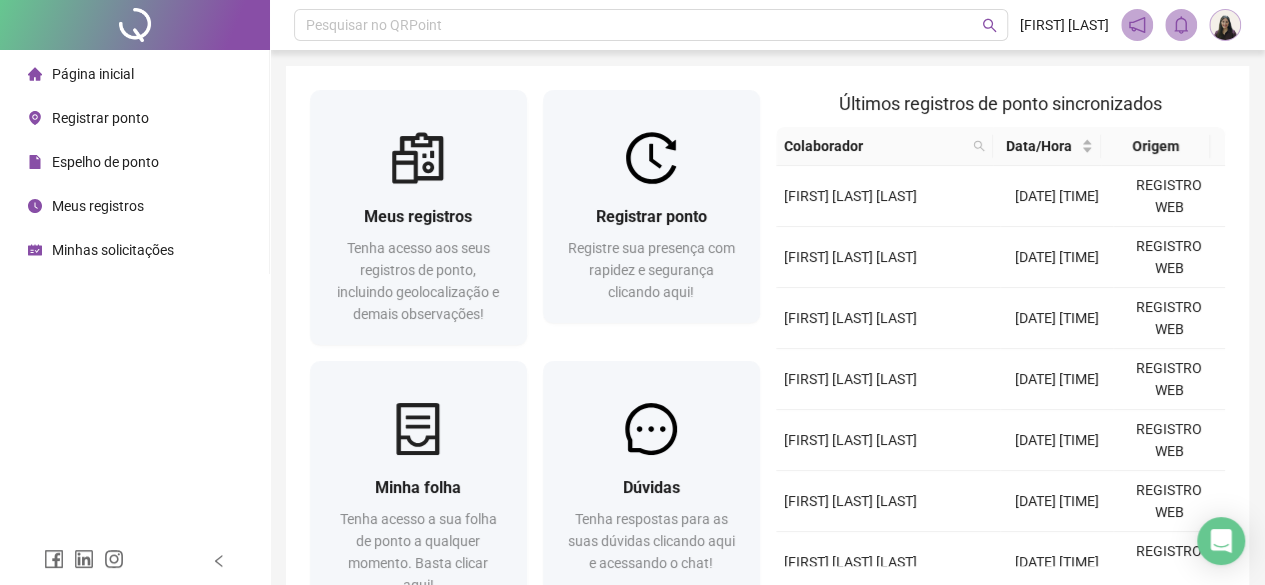 click on "Registrar ponto" at bounding box center [100, 118] 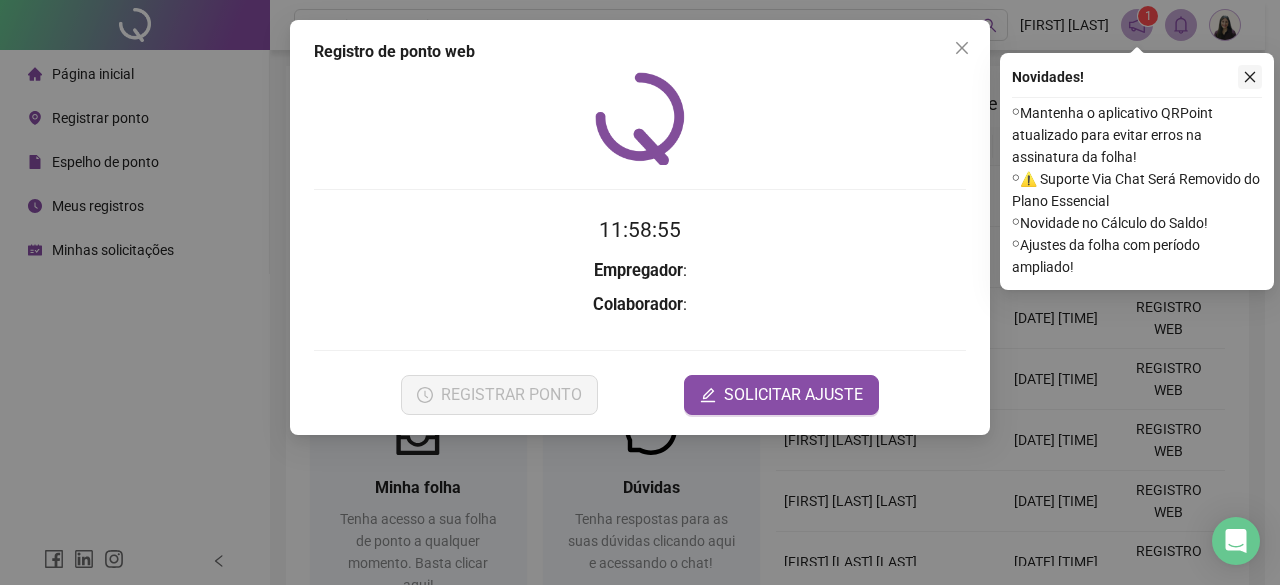 click 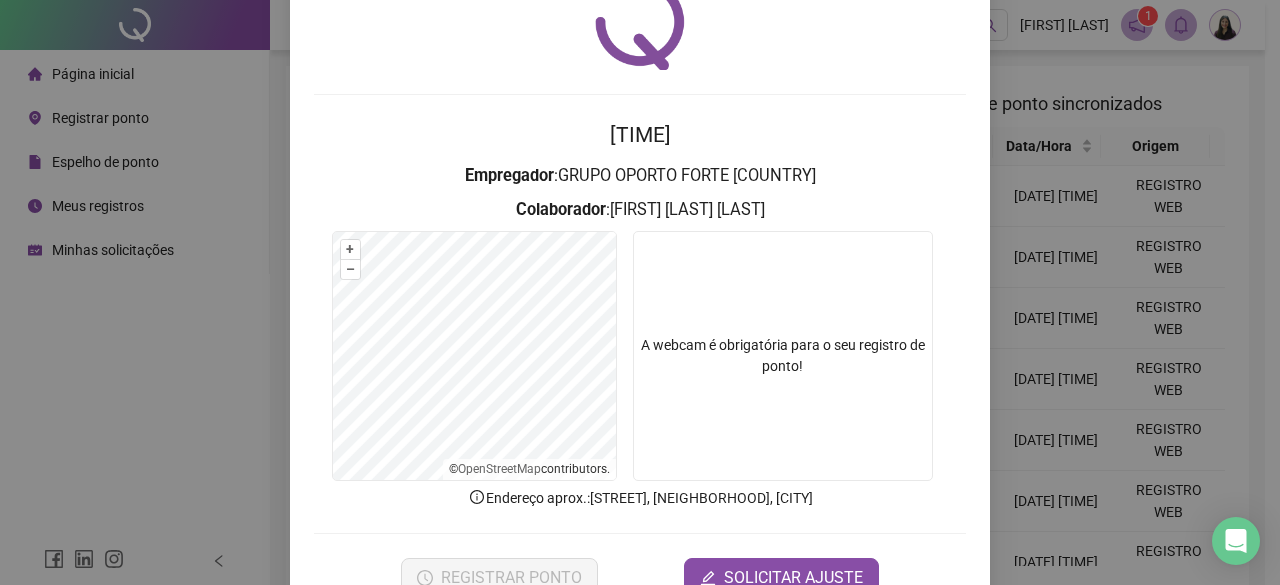 scroll, scrollTop: 150, scrollLeft: 0, axis: vertical 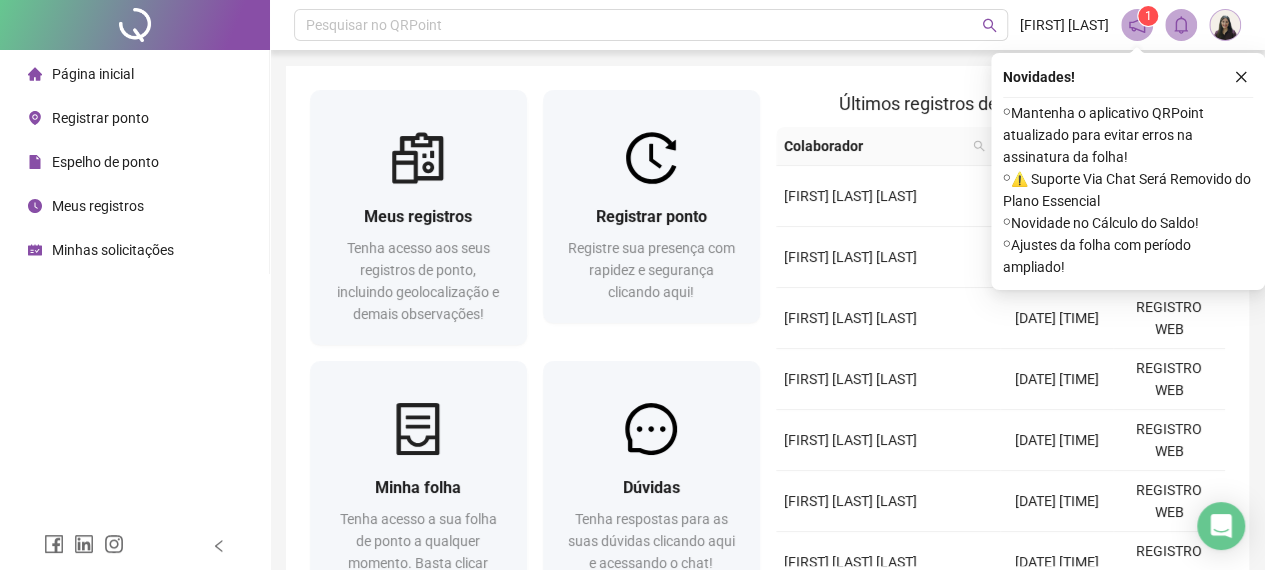 click on "Página inicial Registrar ponto Espelho de ponto Meus registros Minhas solicitações" at bounding box center [135, 162] 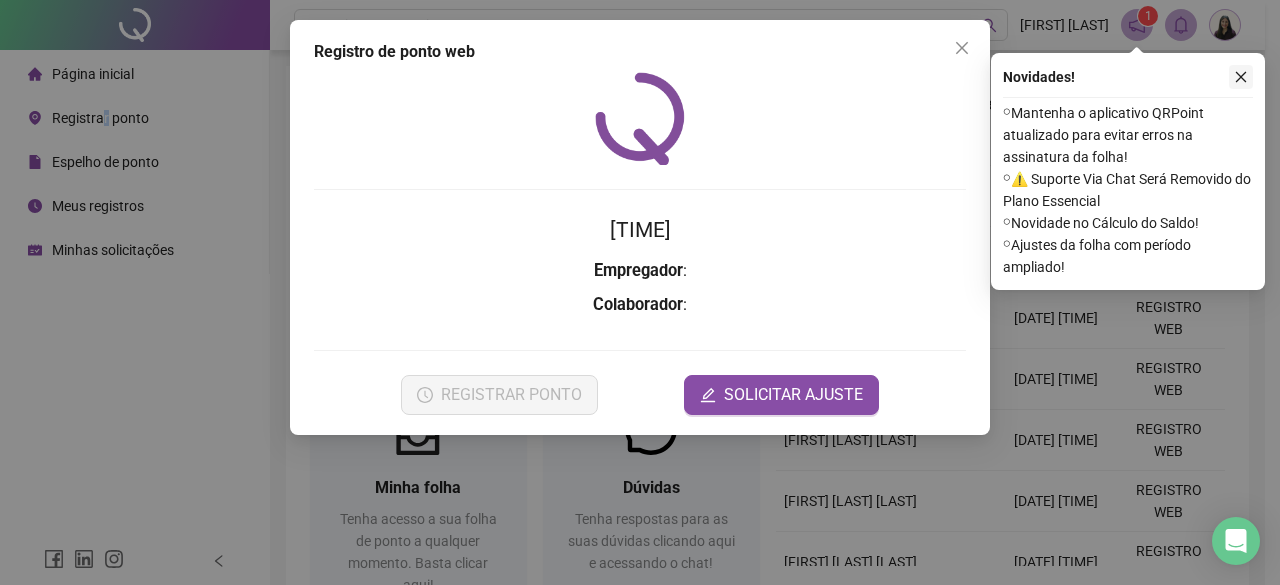 click 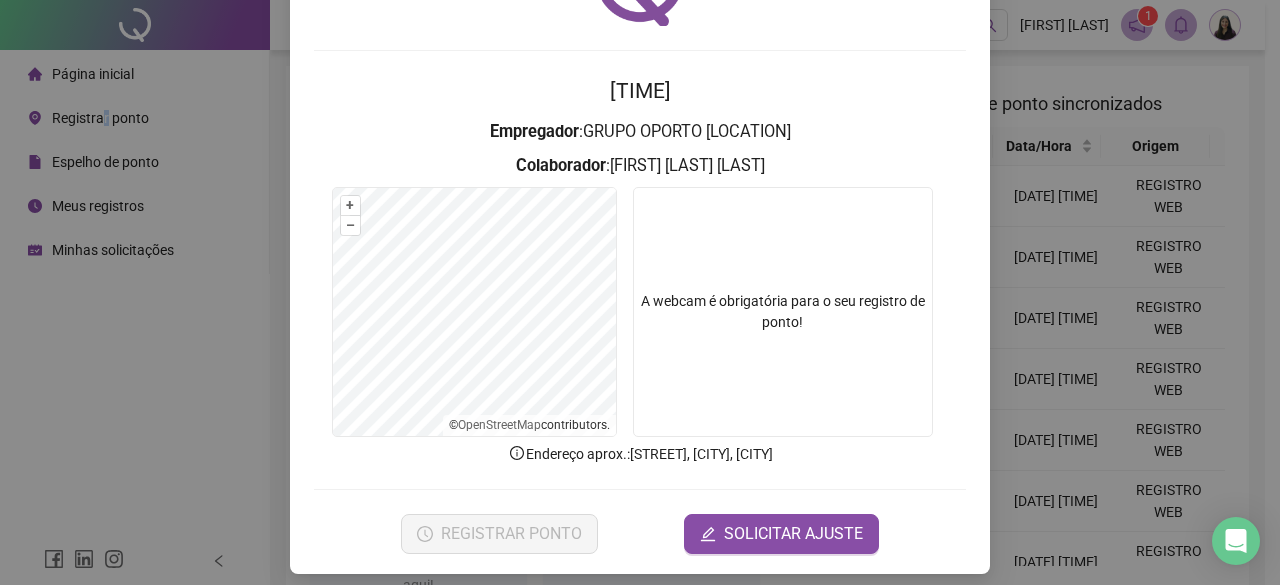 scroll, scrollTop: 150, scrollLeft: 0, axis: vertical 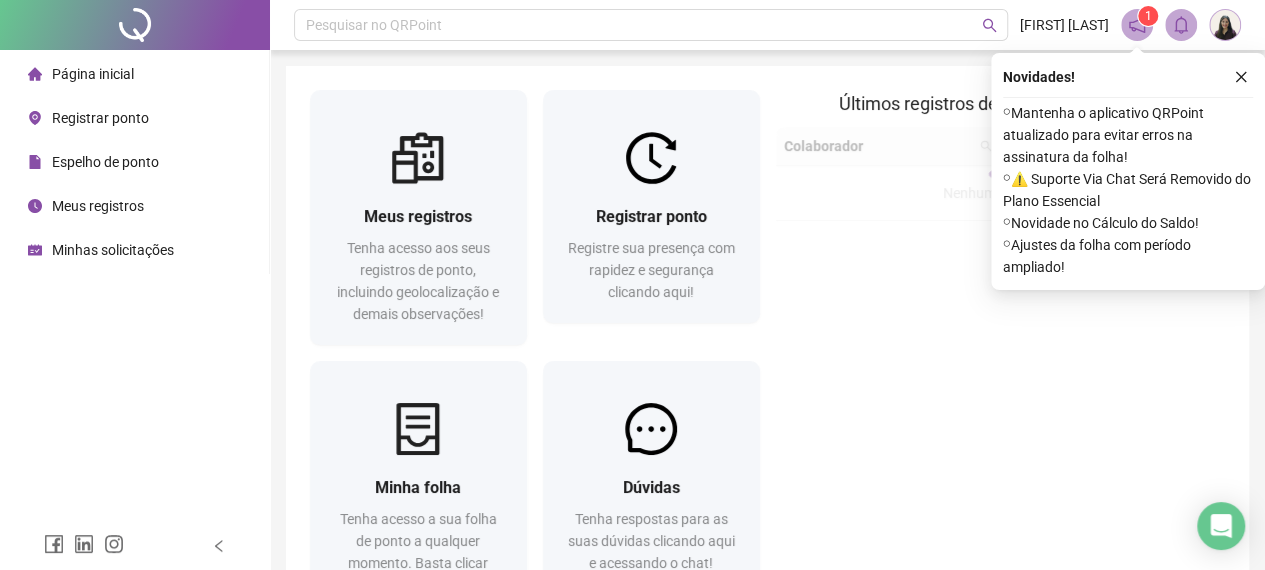 click on "Registrar ponto" at bounding box center [100, 118] 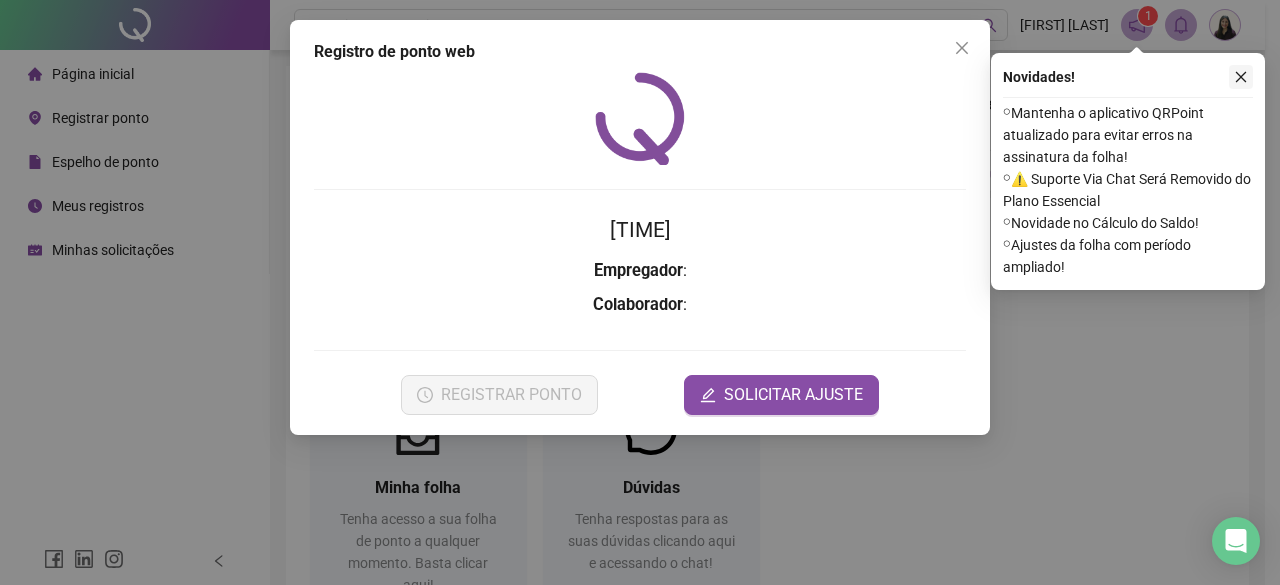 click at bounding box center [1241, 77] 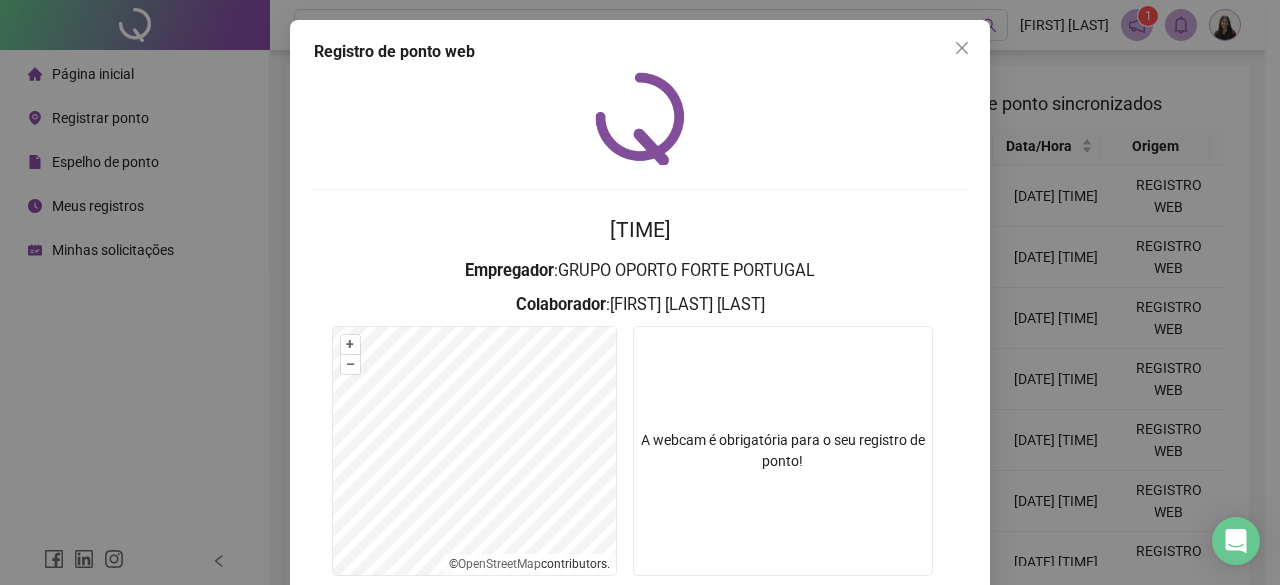 scroll, scrollTop: 150, scrollLeft: 0, axis: vertical 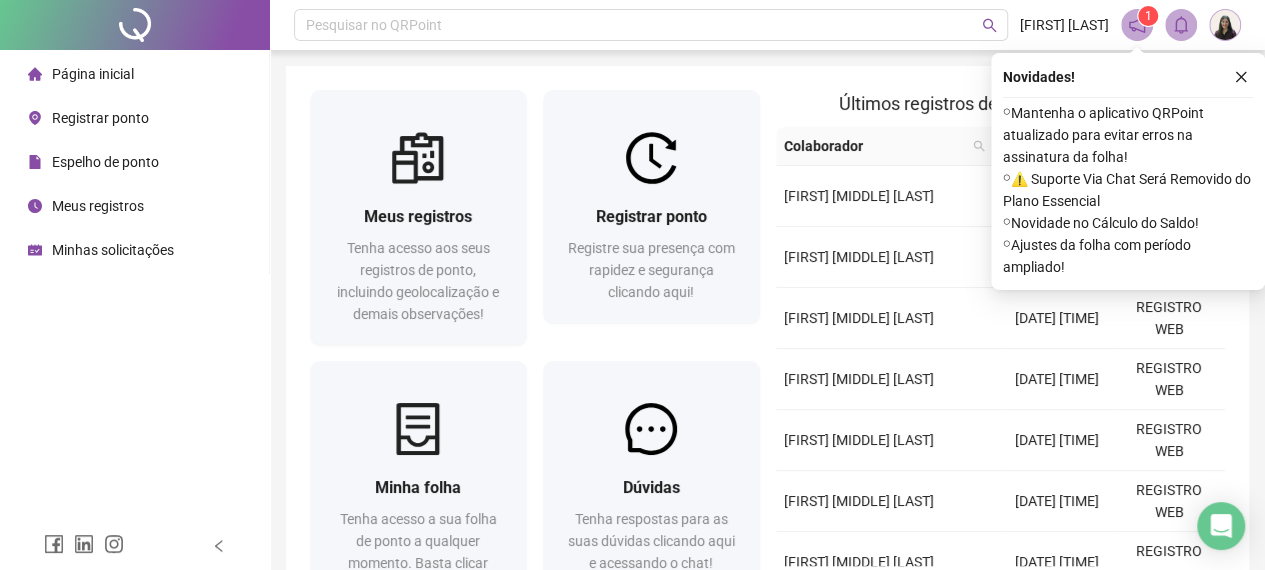 click on "Registrar ponto" at bounding box center (88, 118) 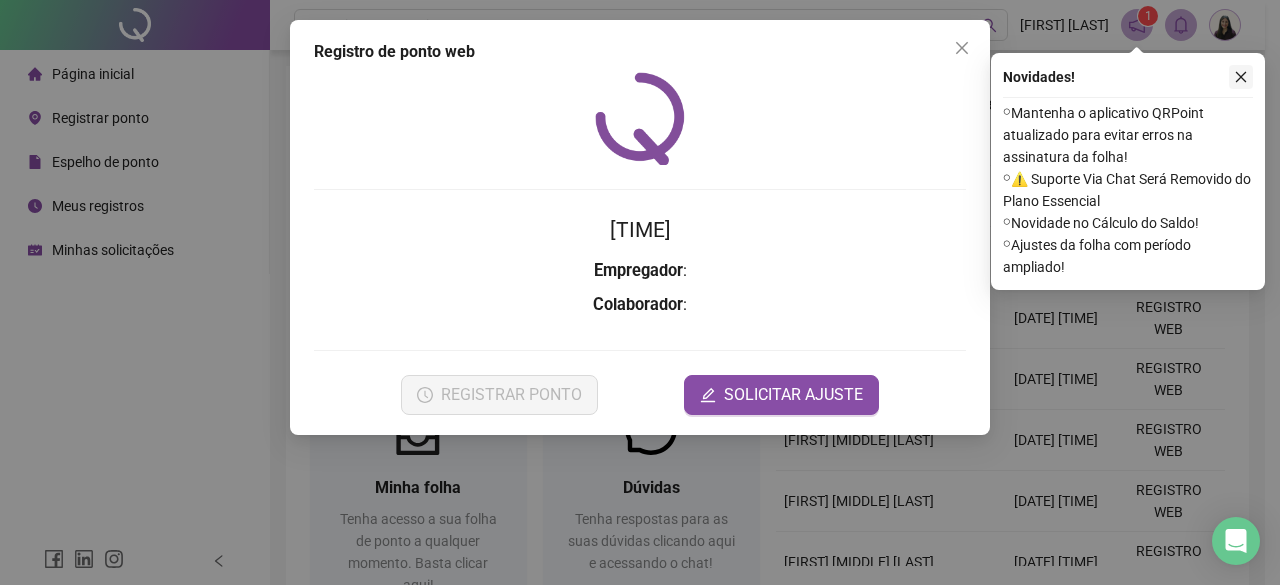 click 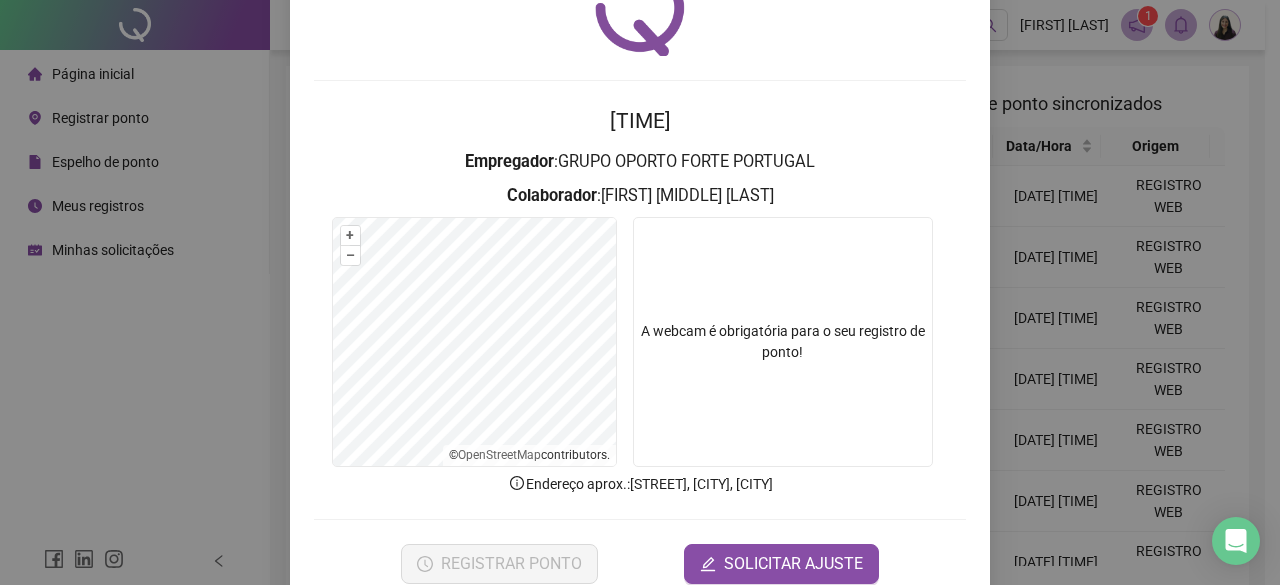 scroll, scrollTop: 150, scrollLeft: 0, axis: vertical 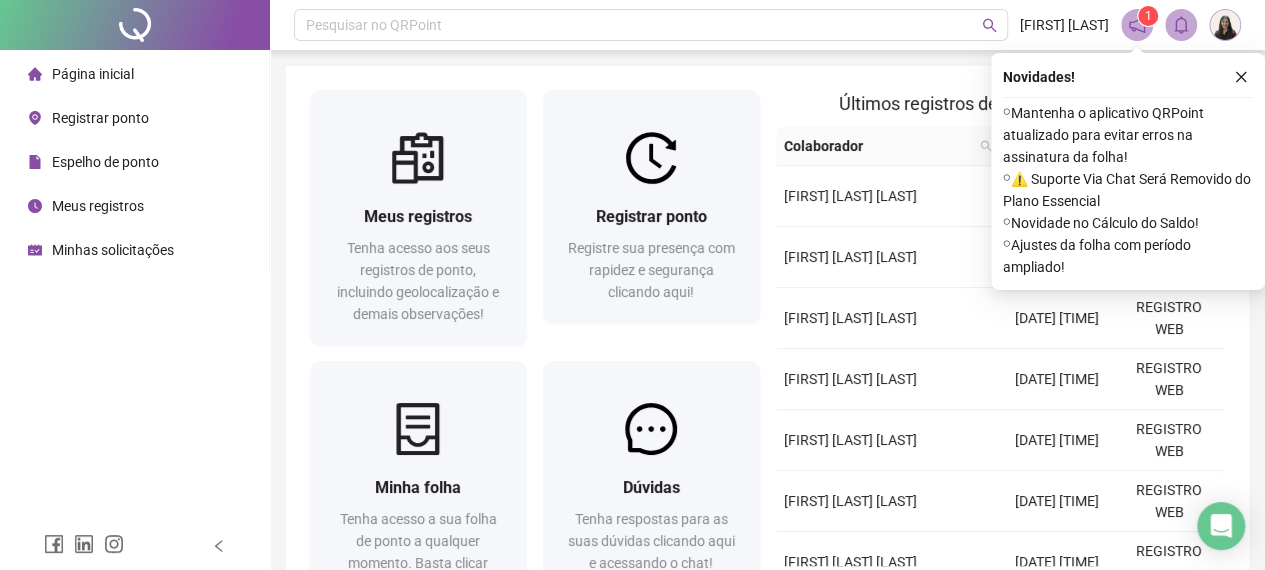 click on "Registrar ponto" at bounding box center (100, 118) 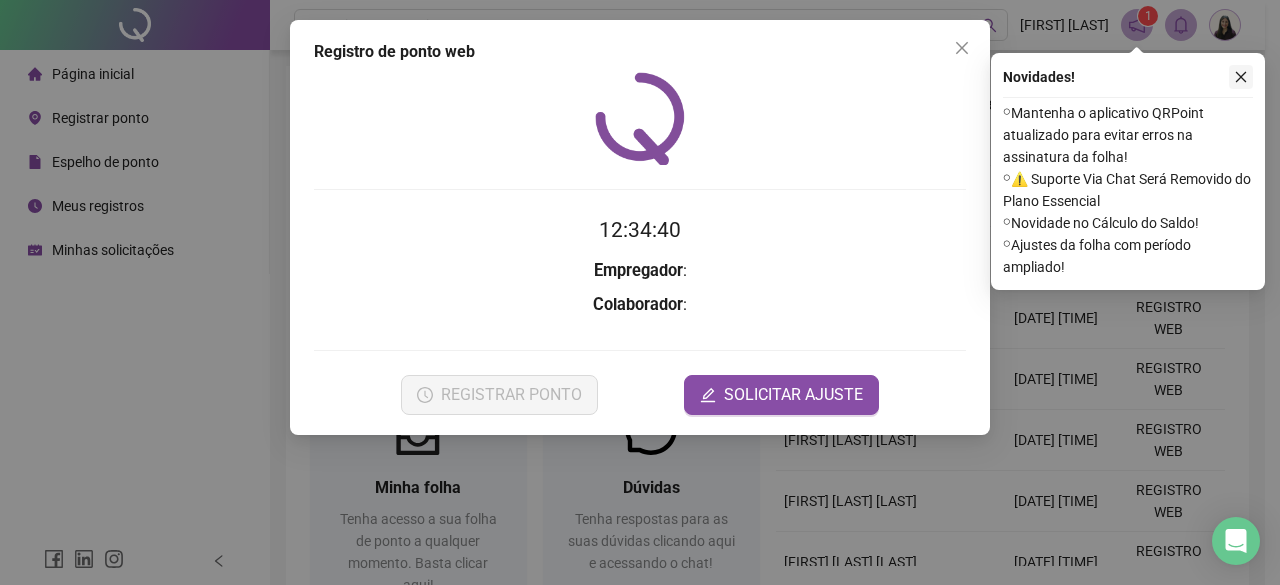 click at bounding box center [1241, 77] 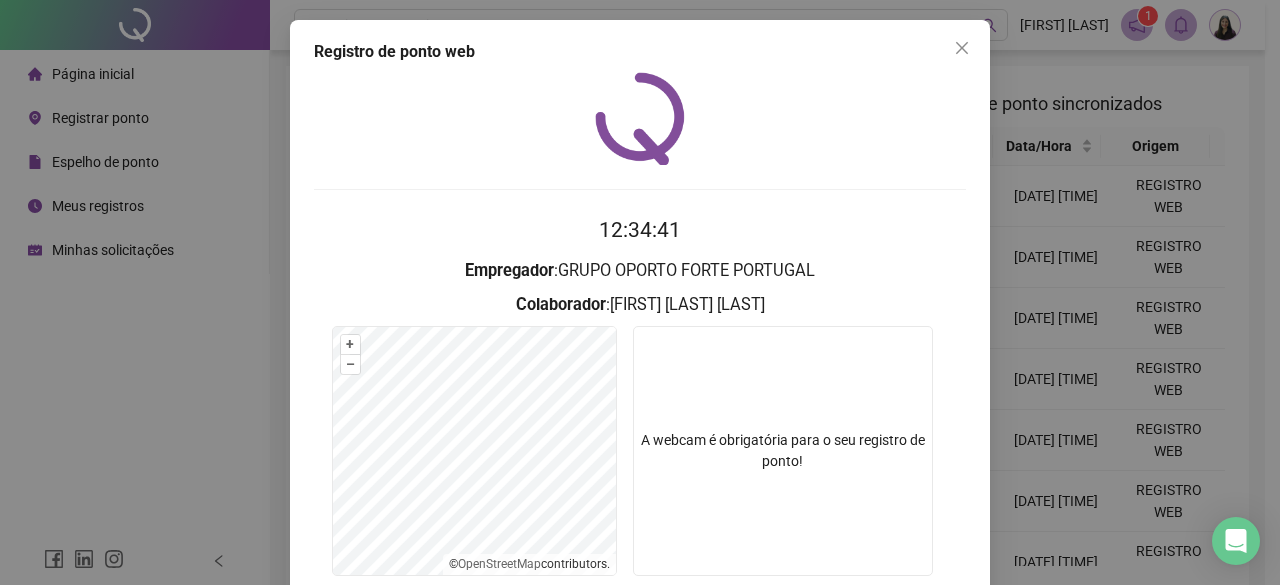 scroll, scrollTop: 150, scrollLeft: 0, axis: vertical 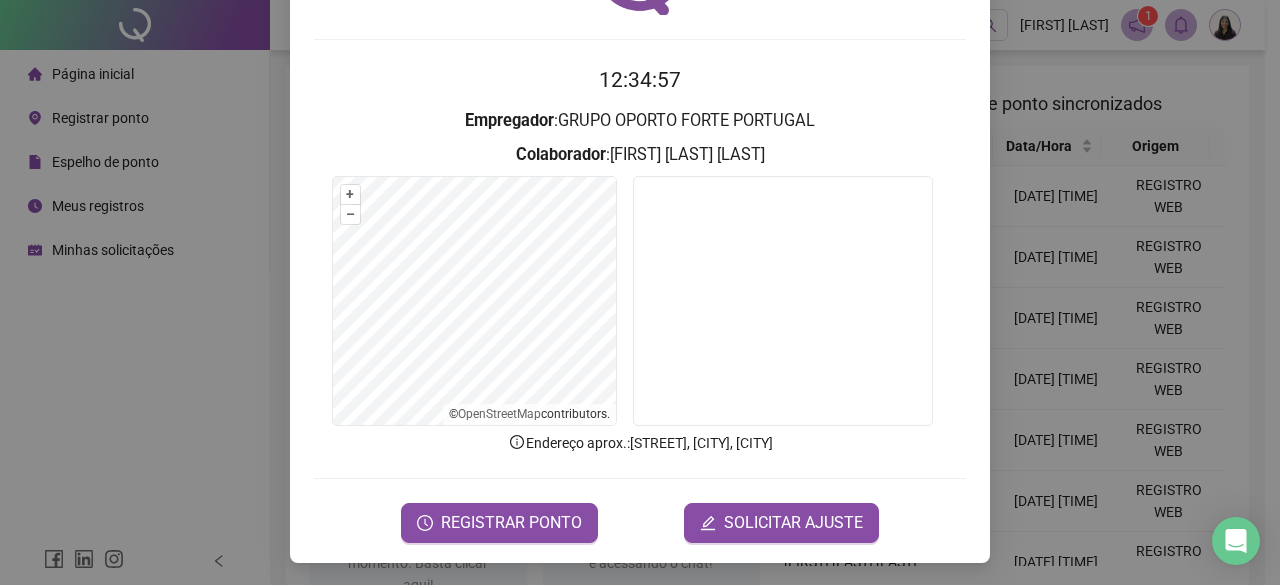 click at bounding box center [783, 301] 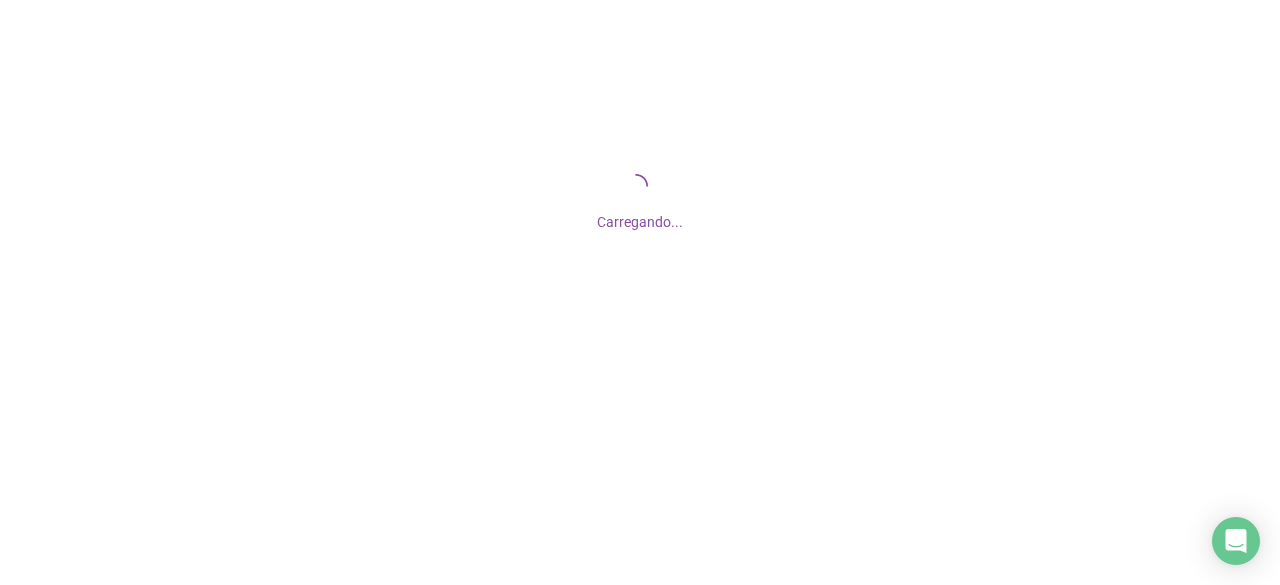 scroll, scrollTop: 0, scrollLeft: 0, axis: both 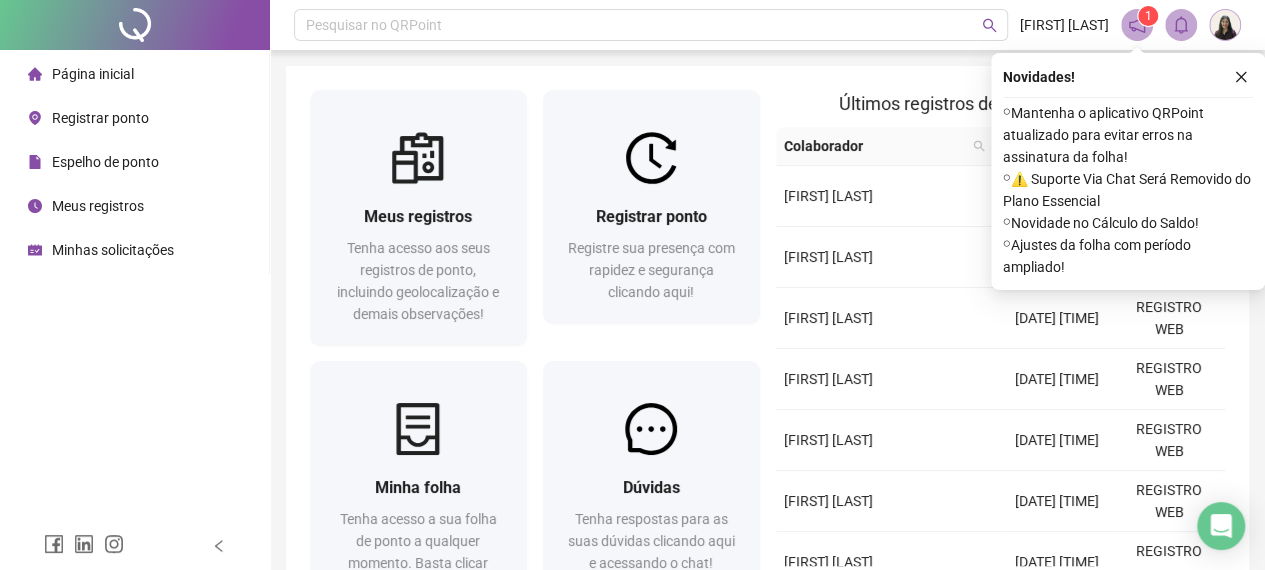 click on "Registrar ponto" at bounding box center (100, 118) 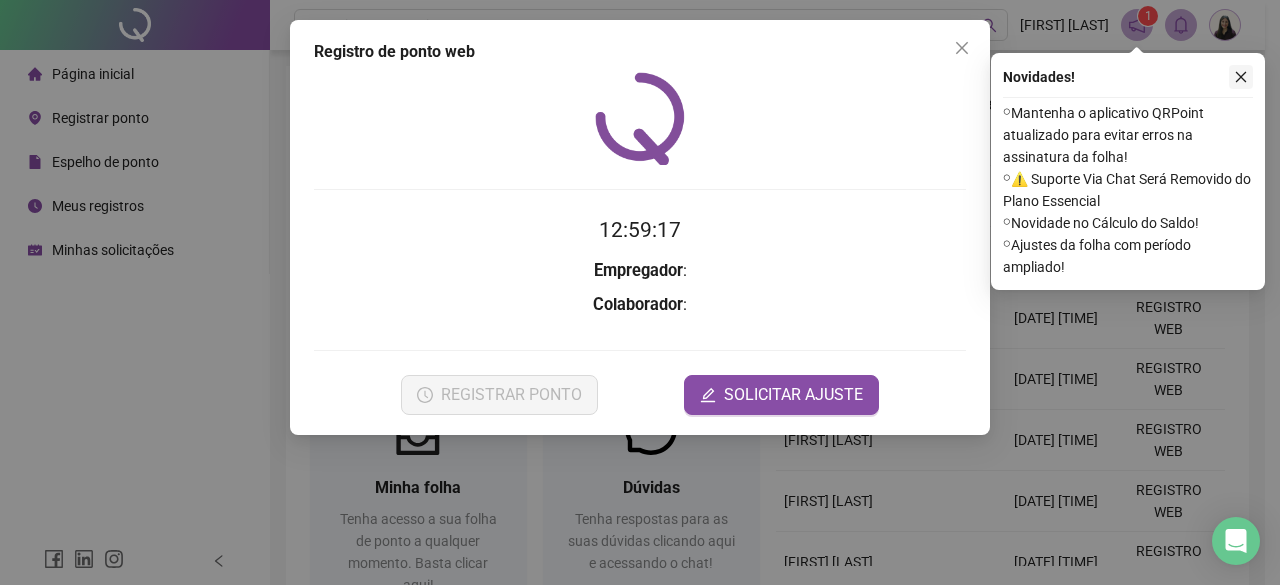 click 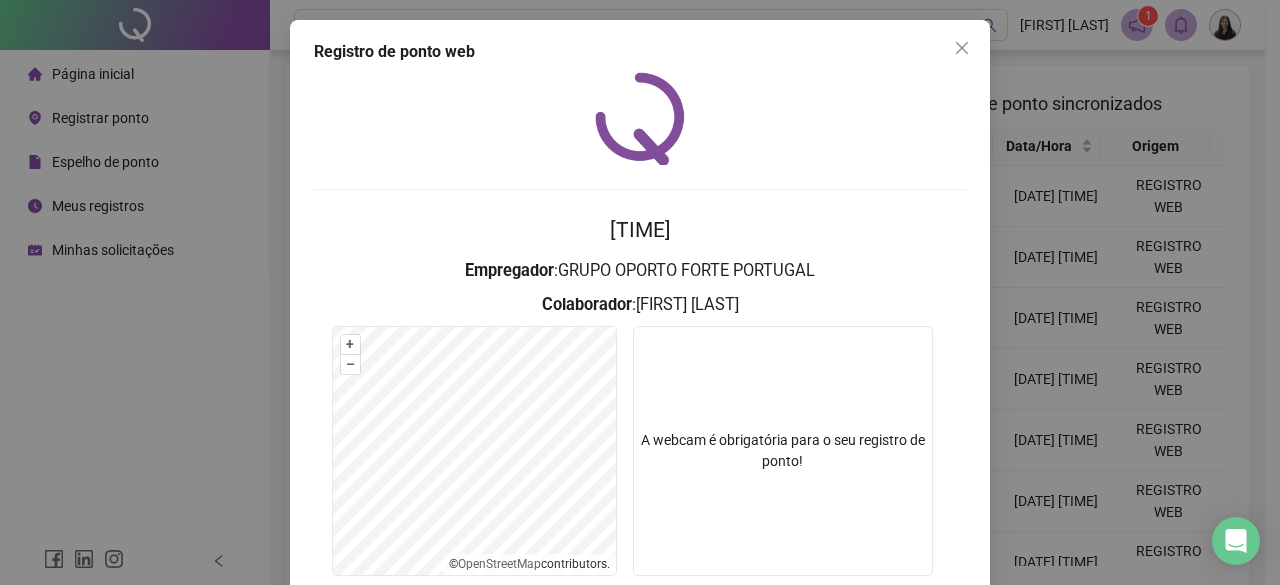 scroll, scrollTop: 150, scrollLeft: 0, axis: vertical 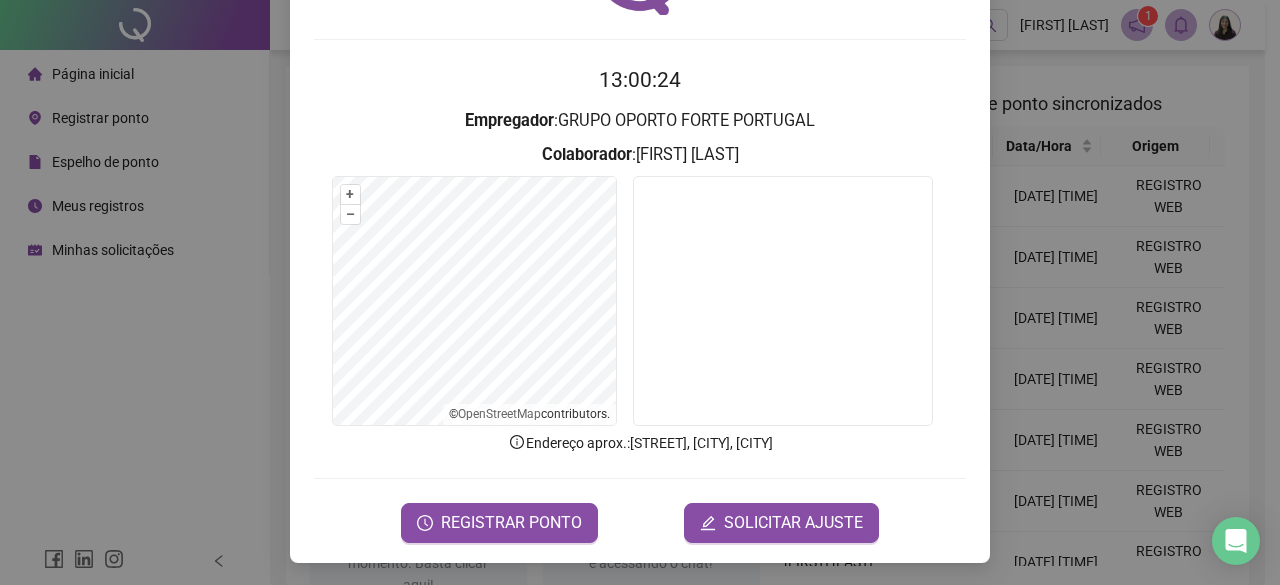click on "Registro de ponto web [TIME] Empregador :  GRUPO OPORTO FORTE PORTUGAL Colaborador :  [FIRST] [LAST] + – ⇧ › ©  OpenStreetMap  contributors. Endereço aprox. :  [STREET], [CITY], [CITY] REGISTRAR PONTO SOLICITAR AJUSTE" at bounding box center [640, 292] 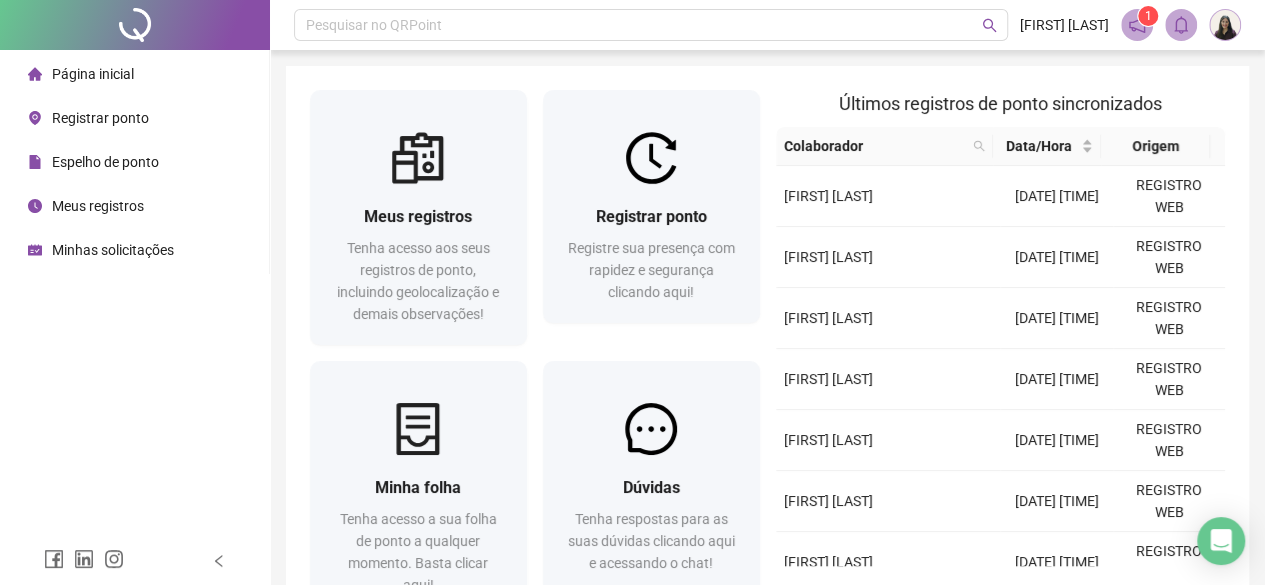 click on "Registrar ponto" at bounding box center (100, 118) 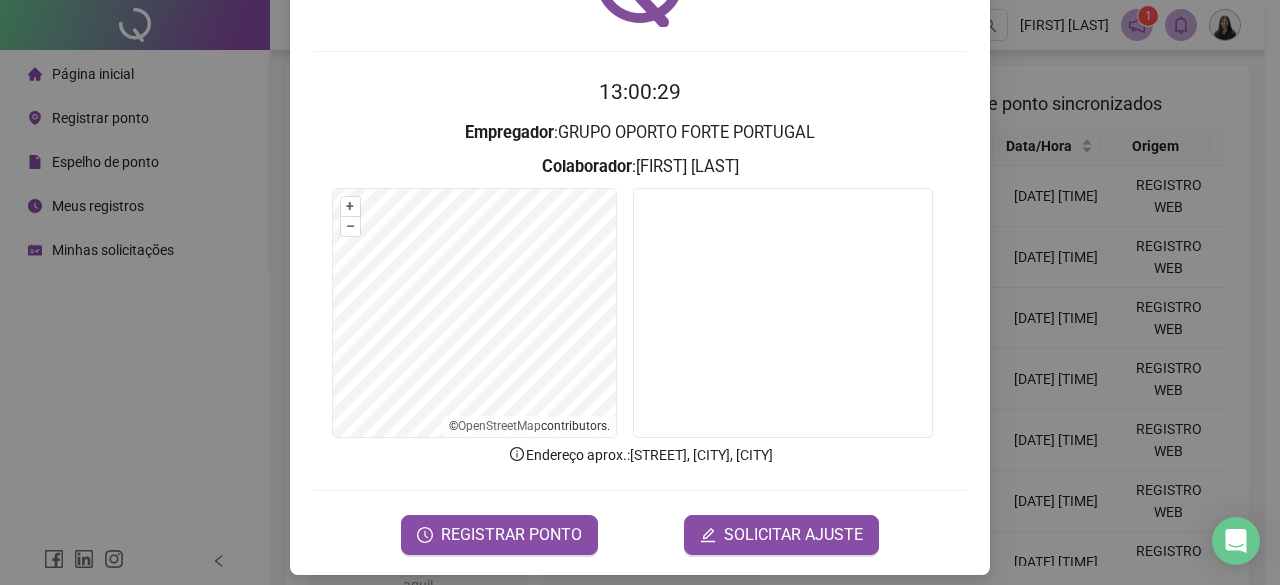 scroll, scrollTop: 150, scrollLeft: 0, axis: vertical 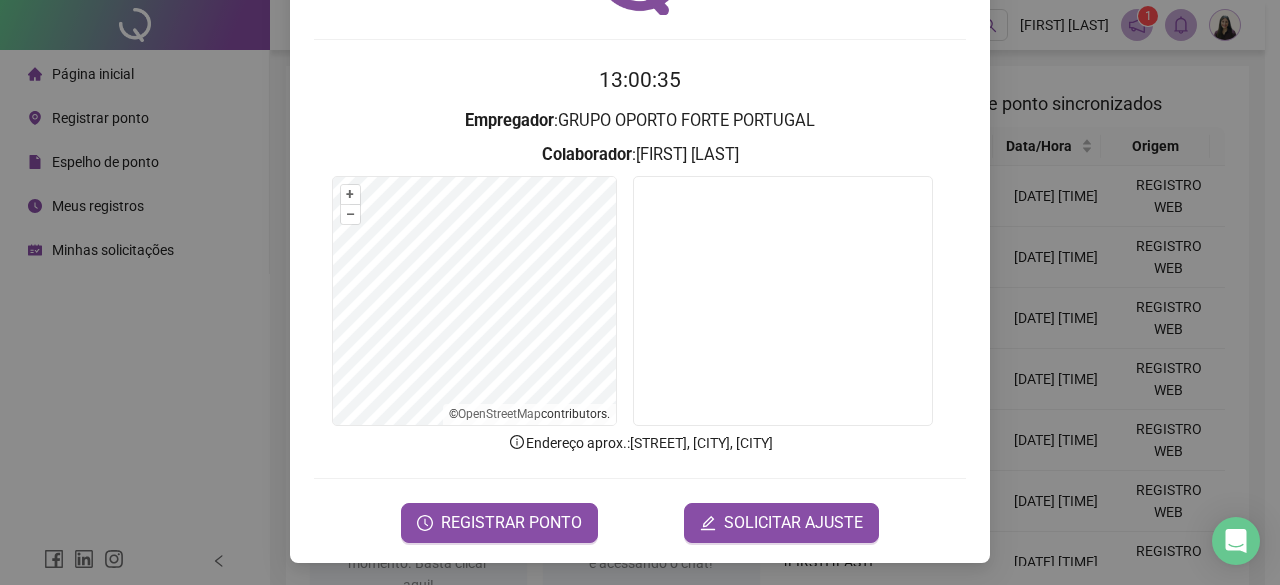 click on "Registro de ponto web [TIME] Empregador :  GRUPO OPORTO FORTE PORTUGAL Colaborador :  [FIRST] [LAST] + – ⇧ › ©  OpenStreetMap  contributors. Endereço aprox. :  [STREET], [CITY], [CITY] REGISTRAR PONTO SOLICITAR AJUSTE" at bounding box center (640, 292) 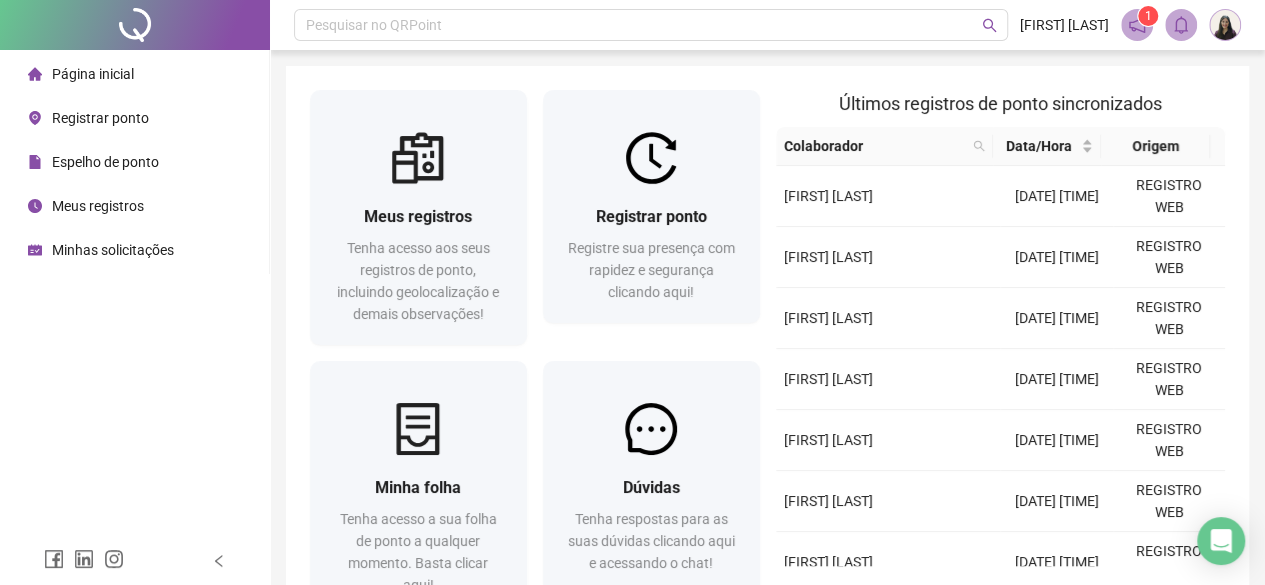 click on "Registrar ponto" at bounding box center [100, 118] 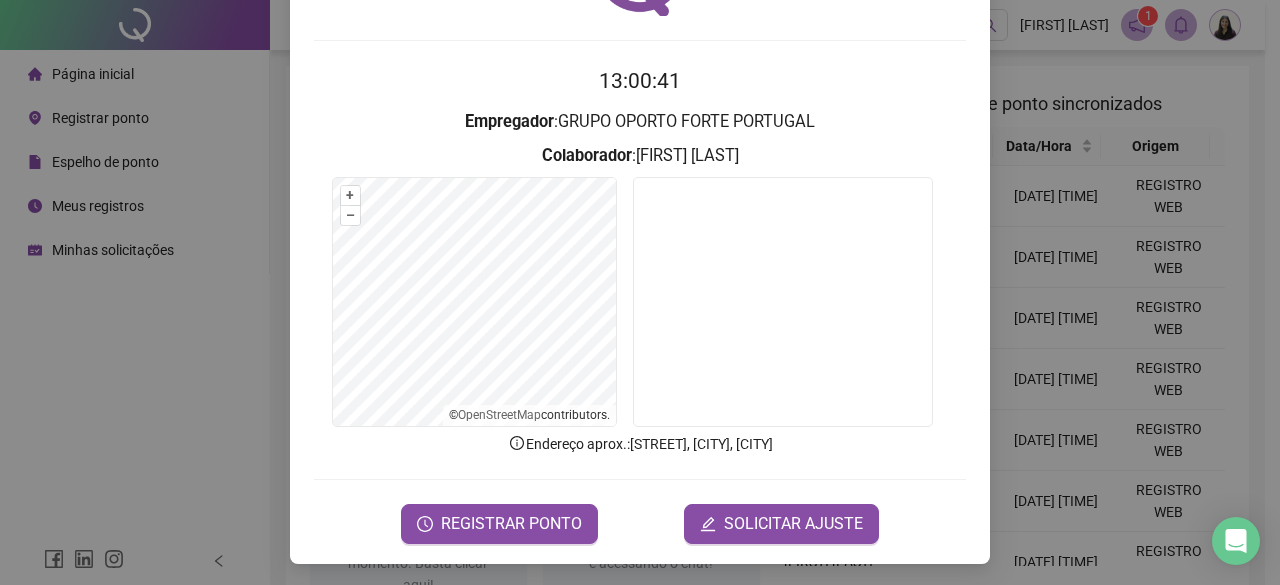 scroll, scrollTop: 150, scrollLeft: 0, axis: vertical 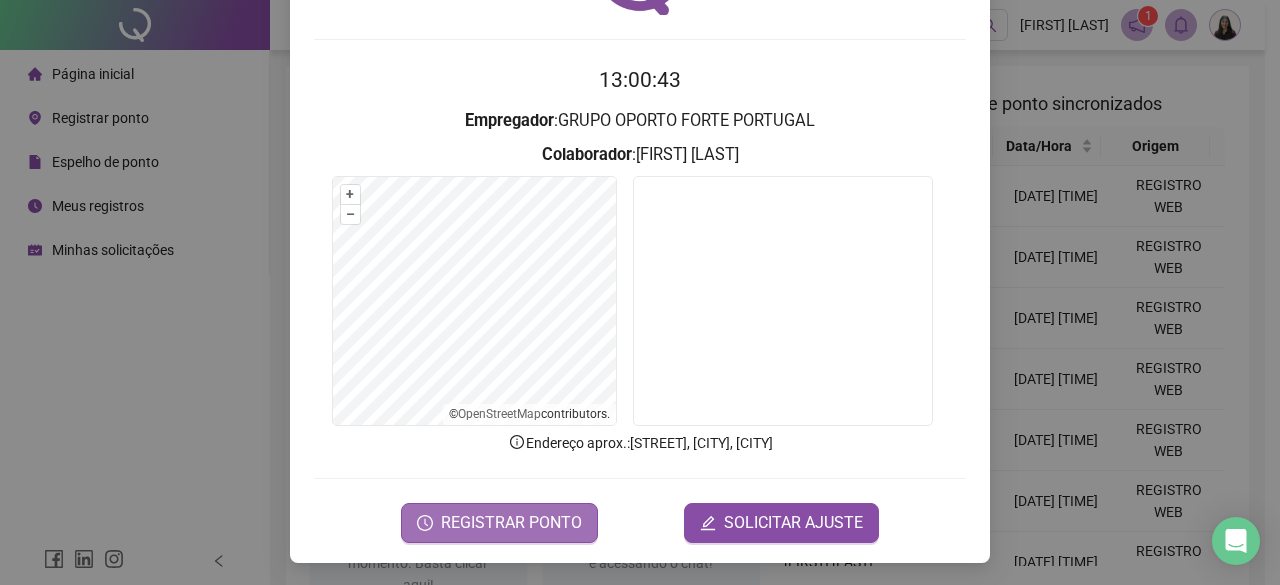 click on "REGISTRAR PONTO" at bounding box center [511, 523] 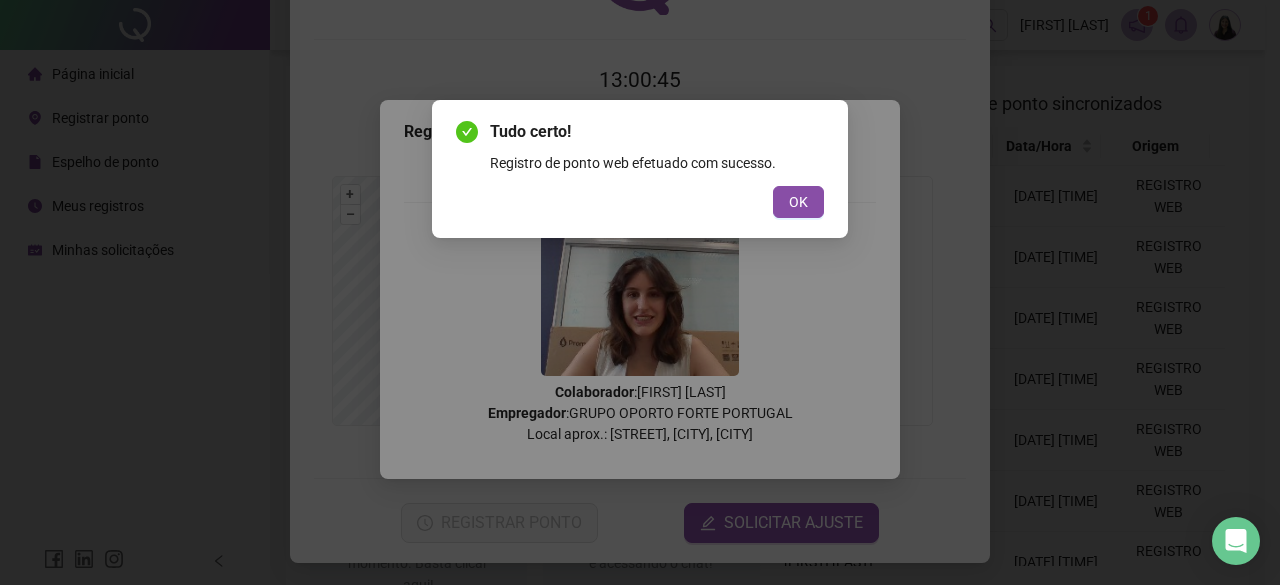 click on "OK" at bounding box center (798, 202) 